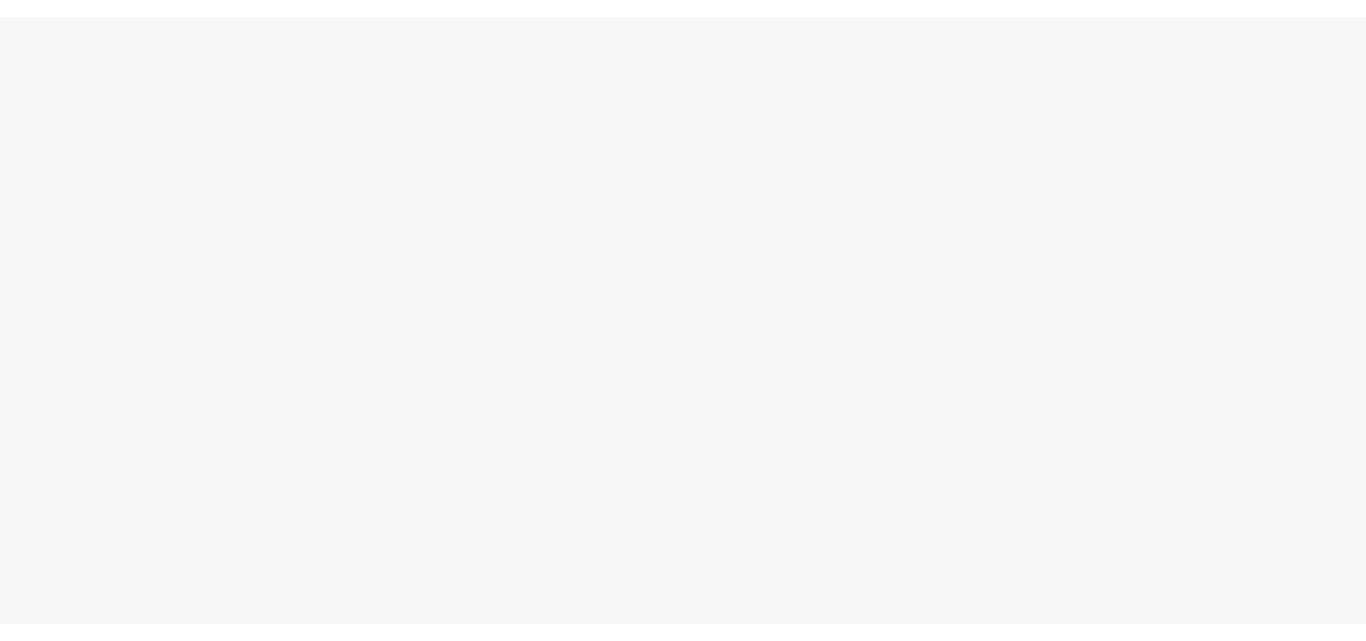 scroll, scrollTop: 0, scrollLeft: 0, axis: both 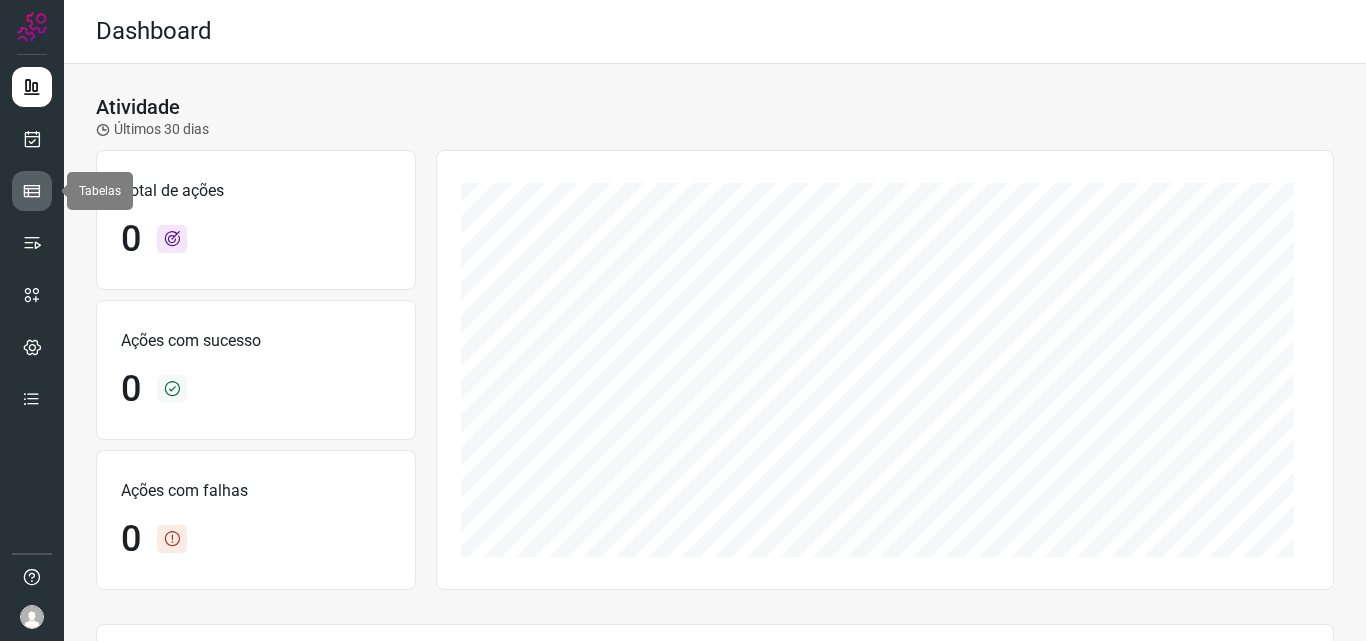 click at bounding box center (32, 191) 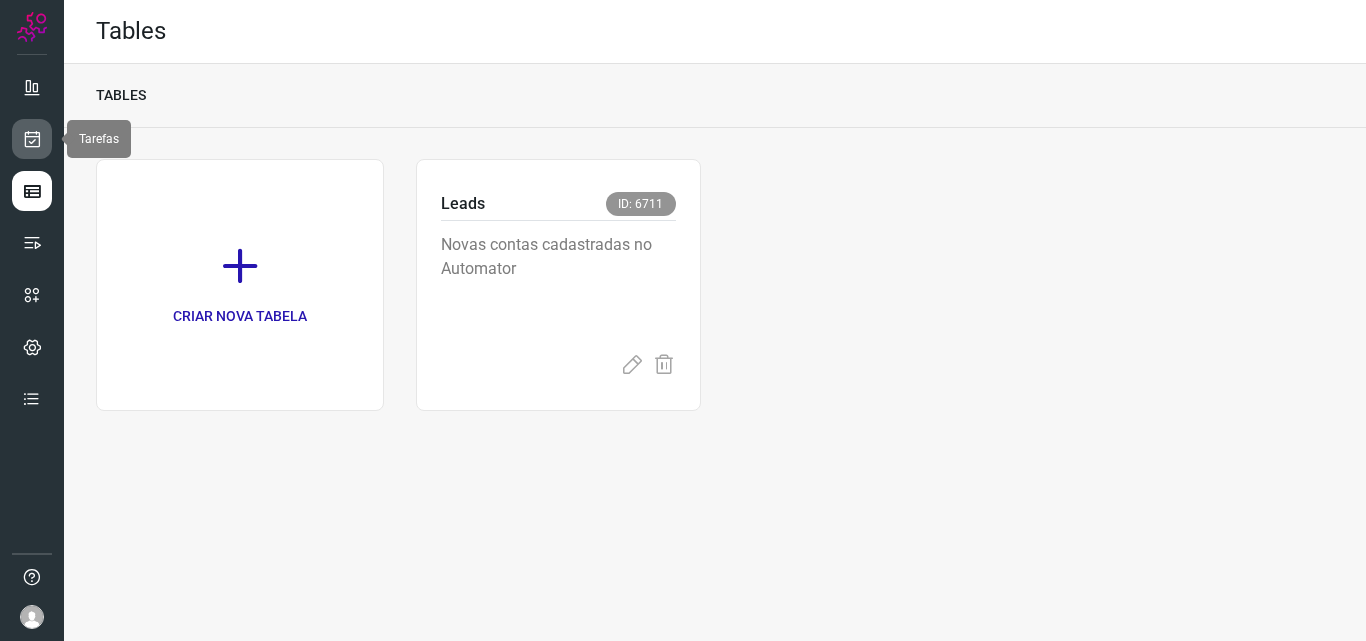 click at bounding box center (32, 139) 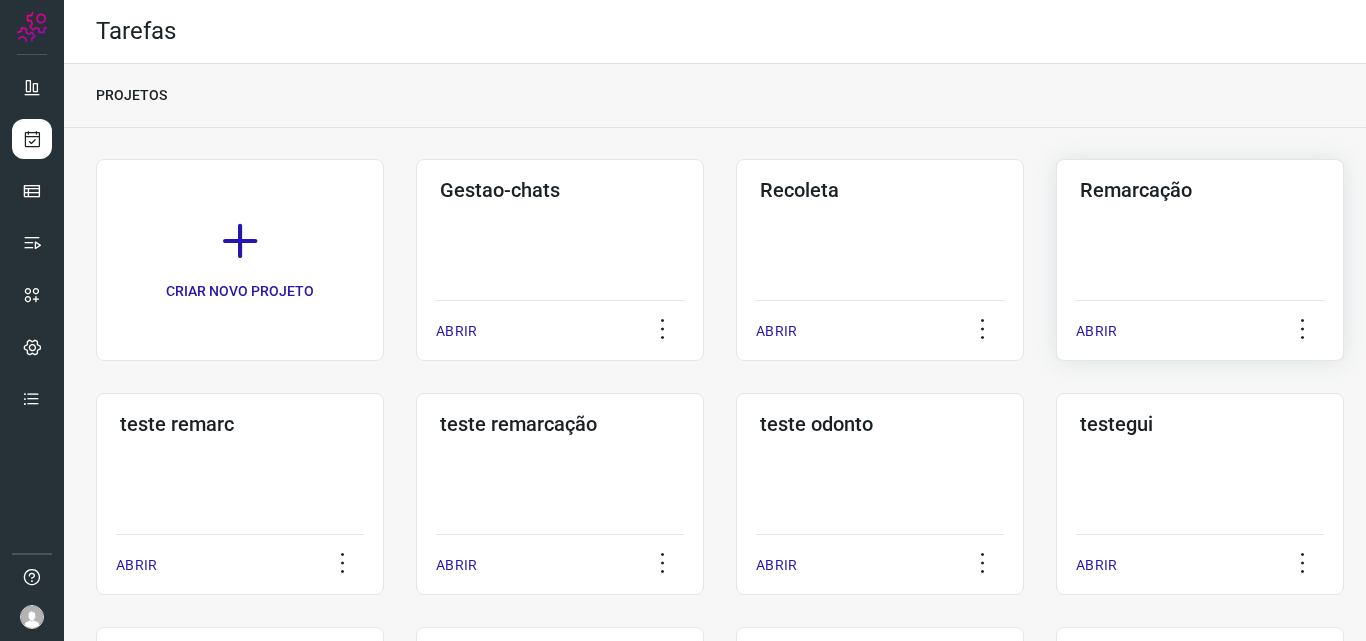click on "Remarcação  ABRIR" 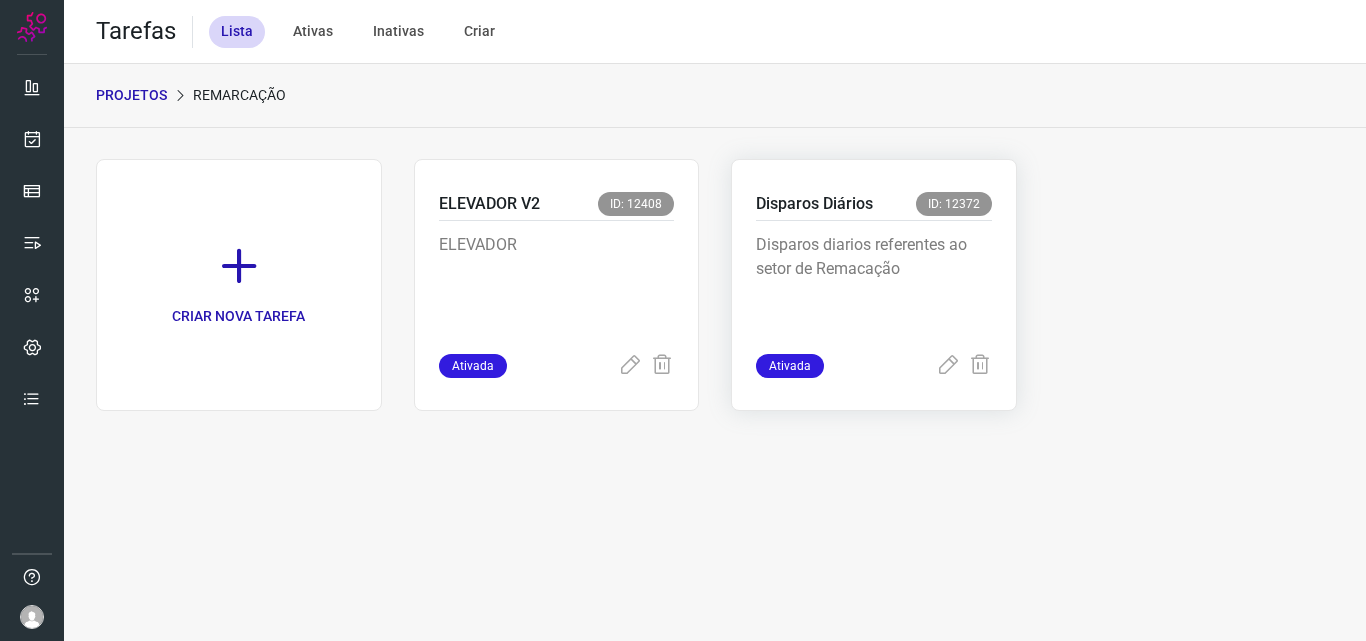 click on "Disparos diarios referentes ao setor de Remacação" at bounding box center (874, 283) 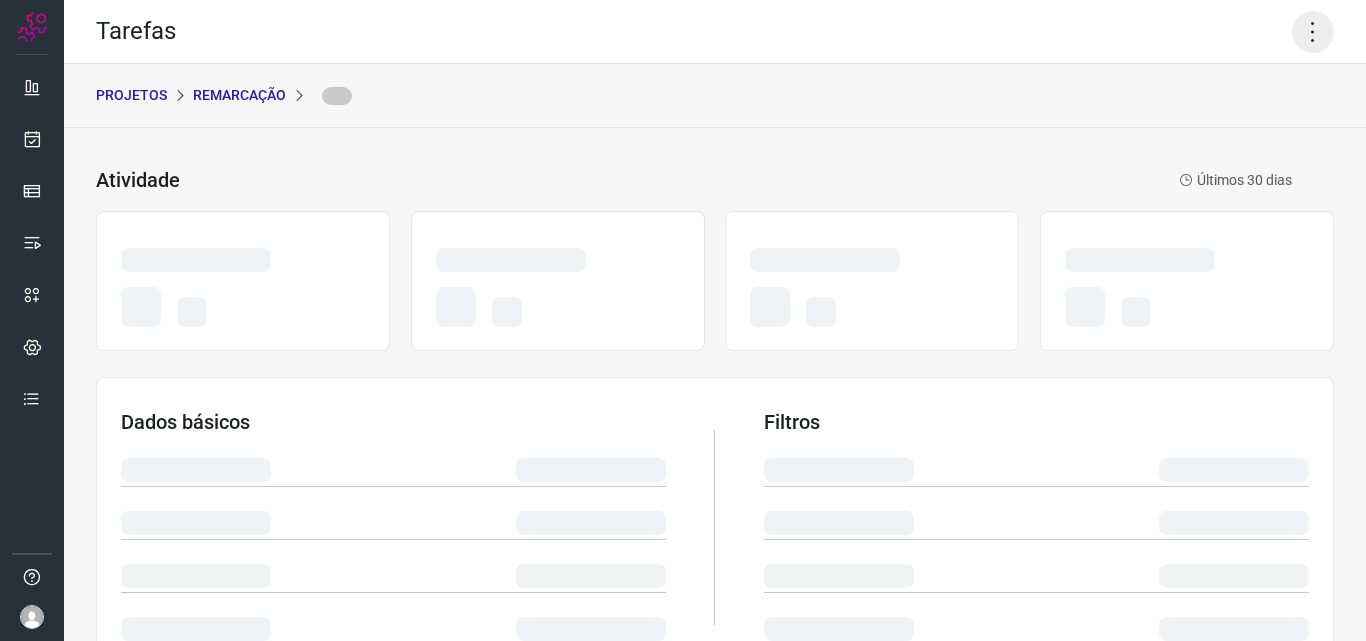 click 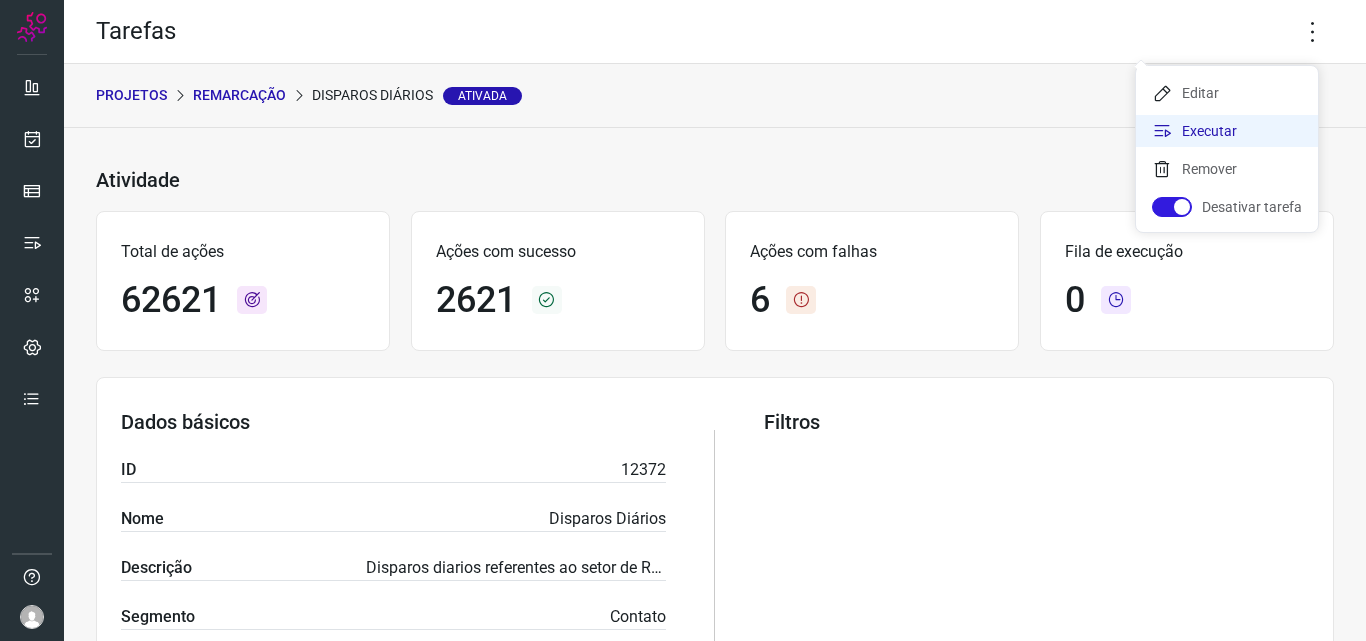 click on "Executar" 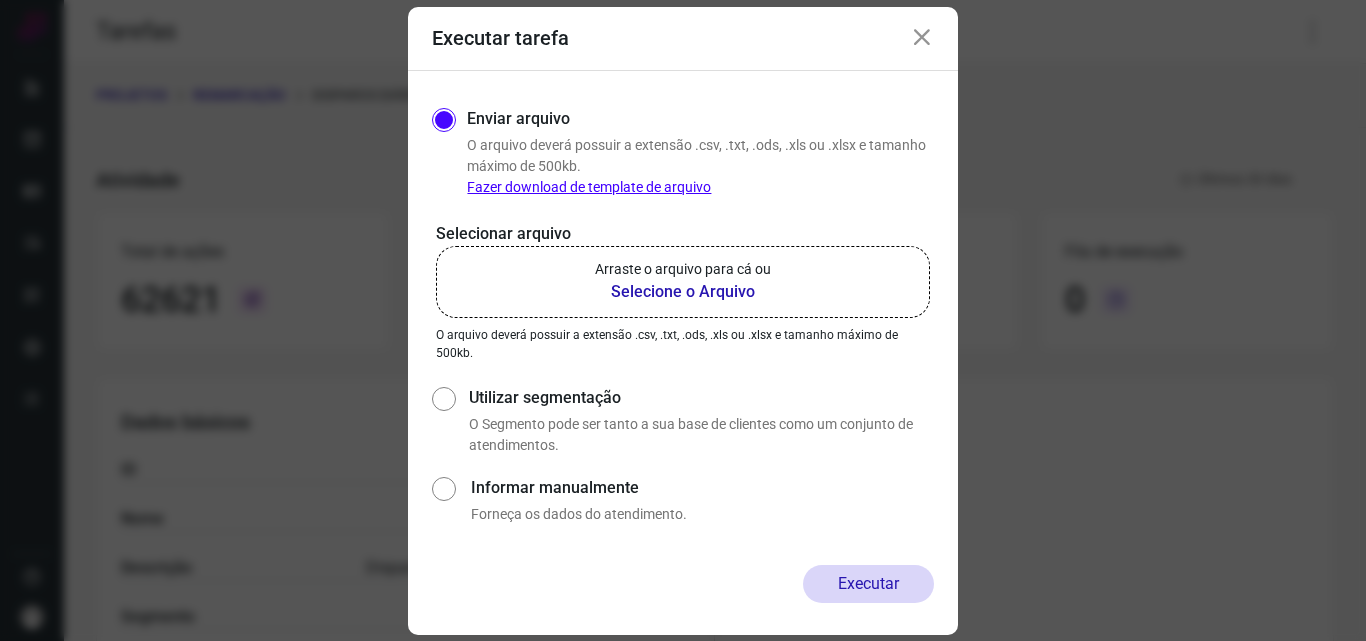 click on "Arraste o arquivo para cá ou Selecione o Arquivo" 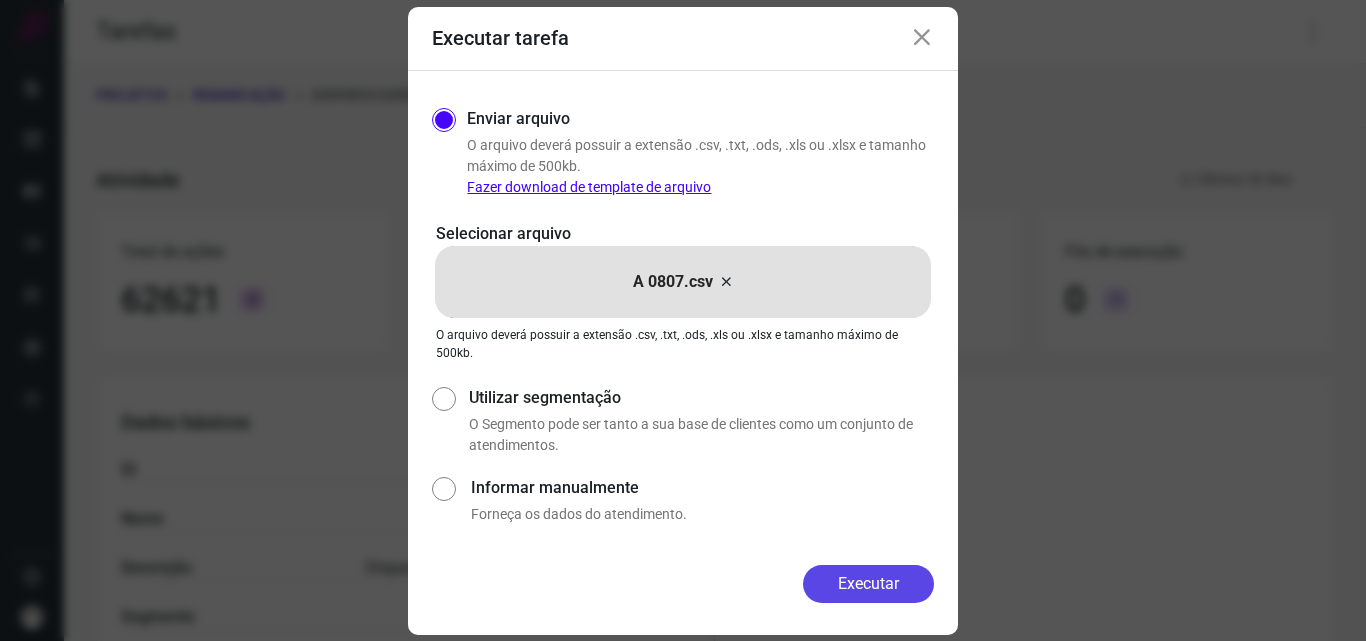 click on "Executar" at bounding box center [868, 584] 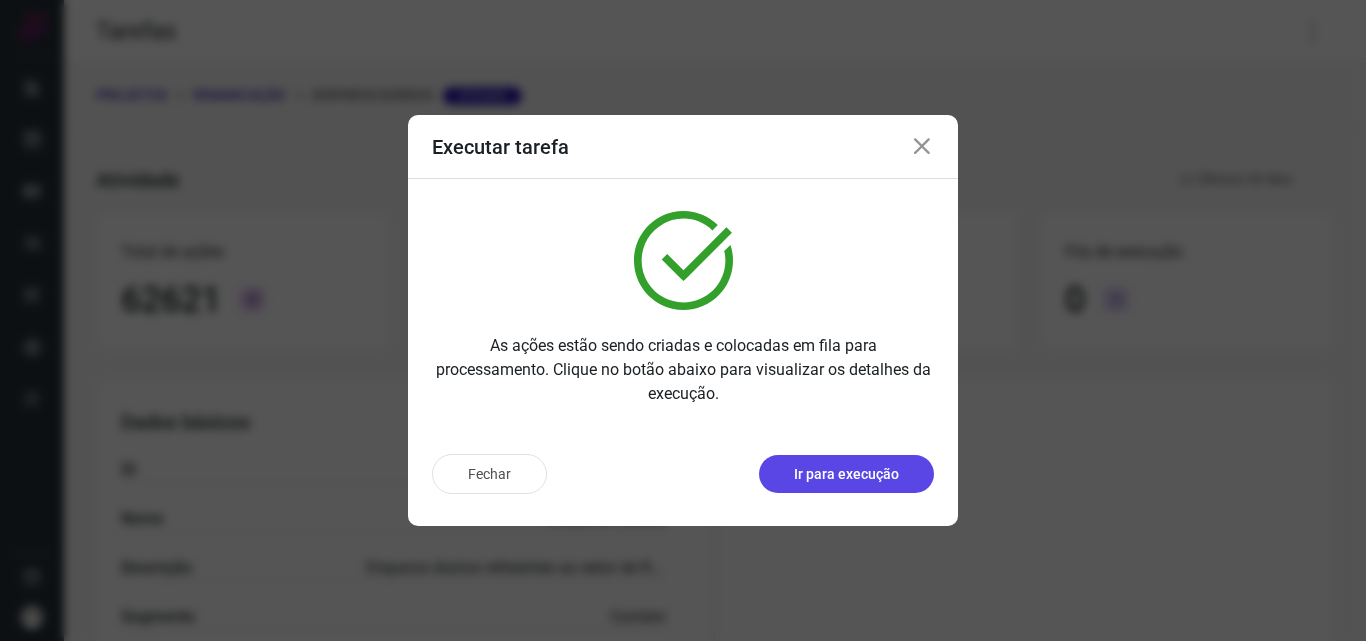 click on "Ir para execução" at bounding box center [846, 474] 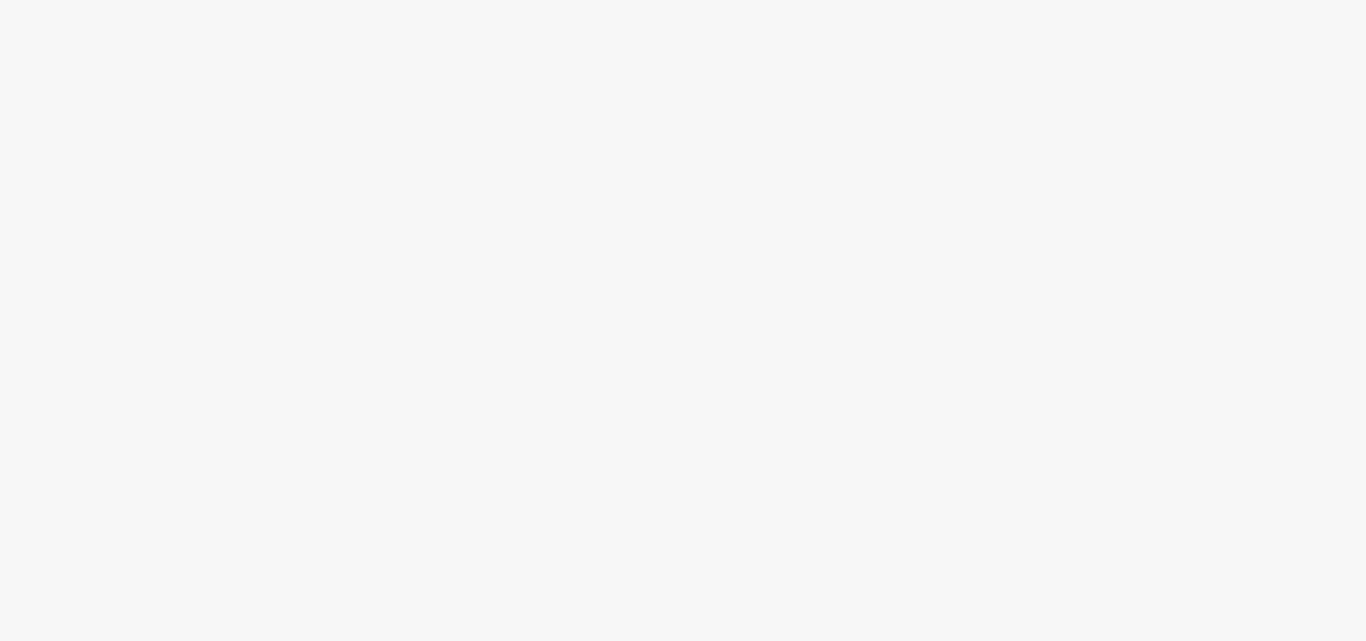 scroll, scrollTop: 0, scrollLeft: 0, axis: both 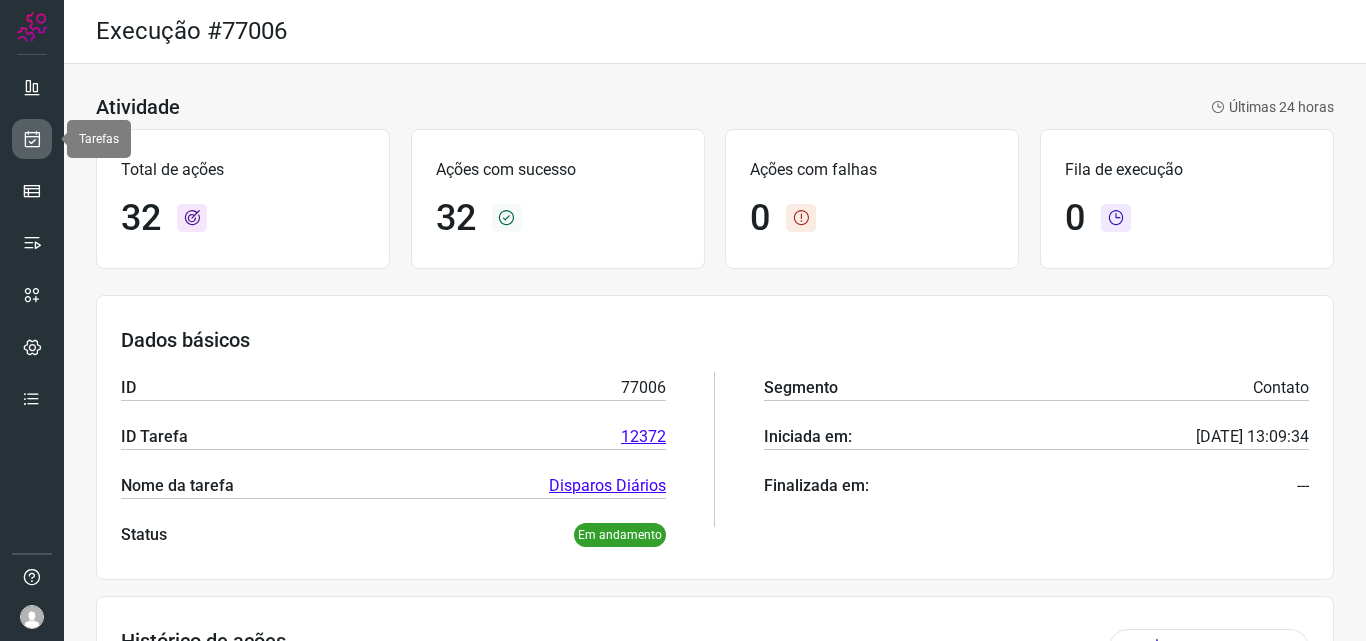 click at bounding box center (32, 139) 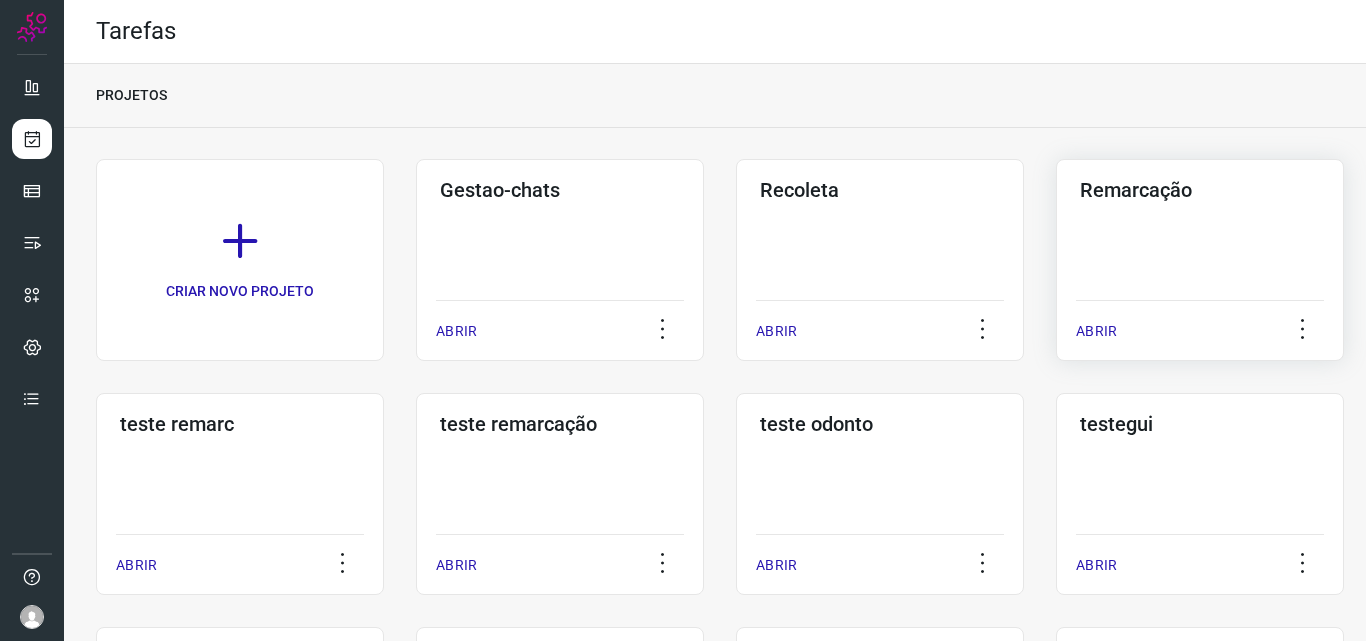 click on "Remarcação  ABRIR" 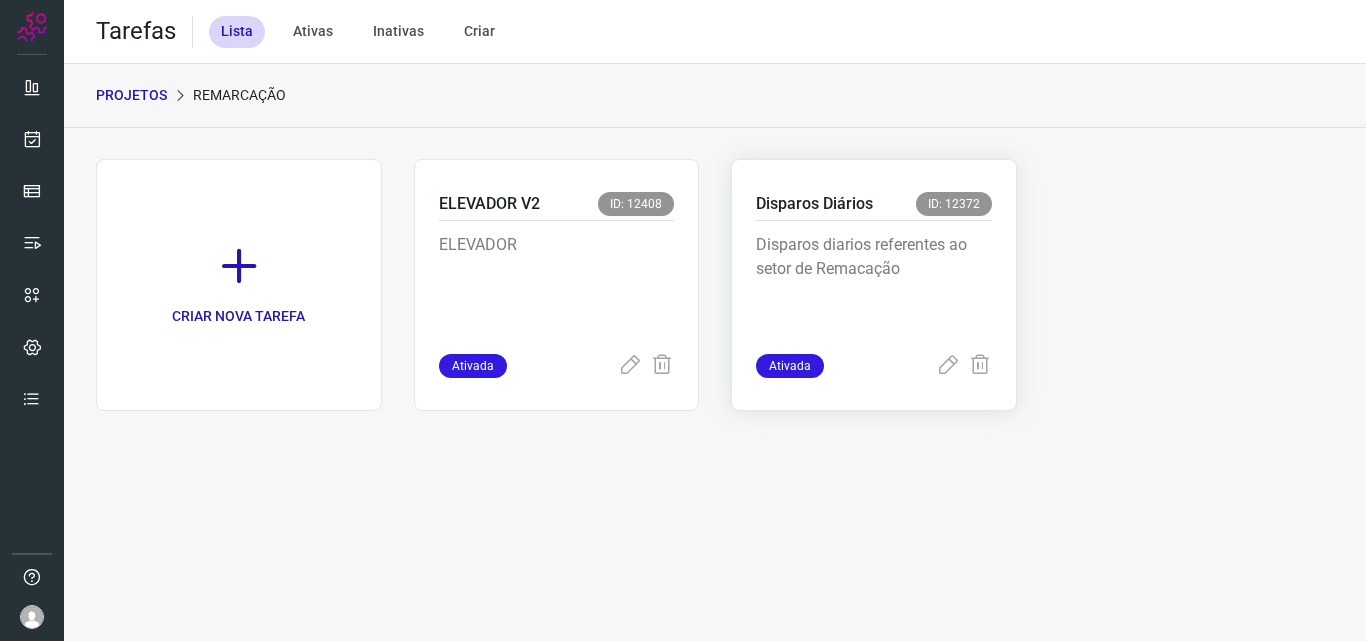 click on "Disparos diarios referentes ao setor de Remacação" at bounding box center [874, 283] 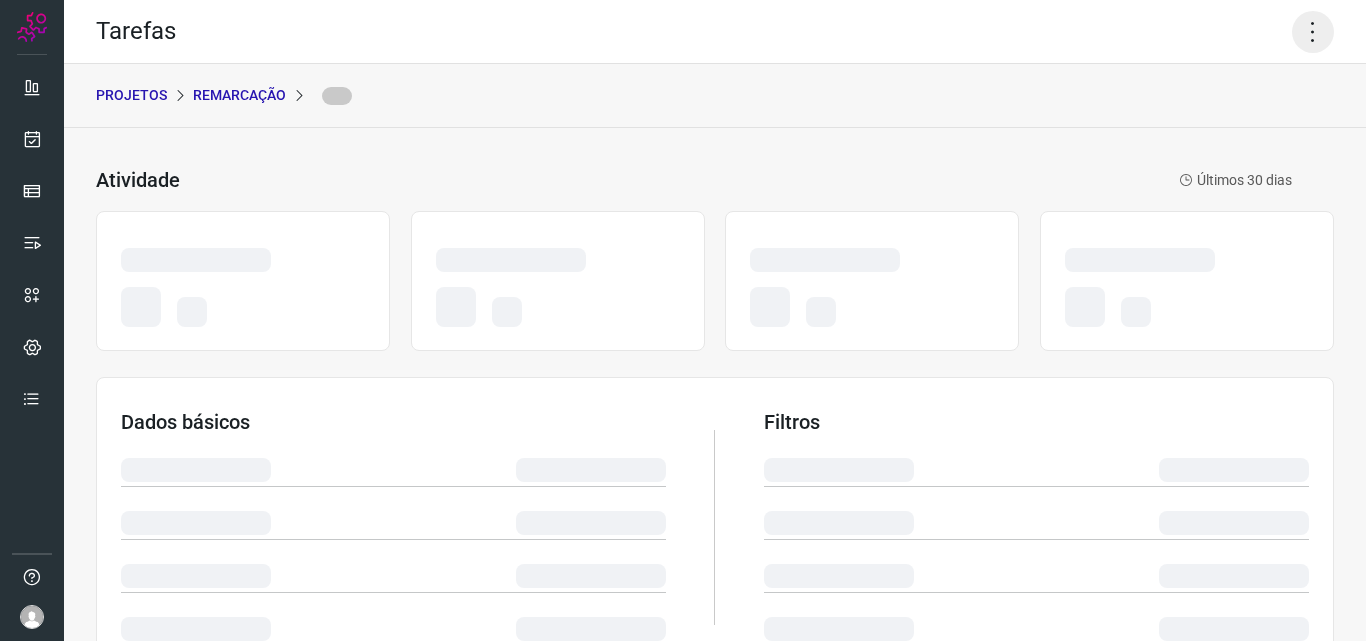 click 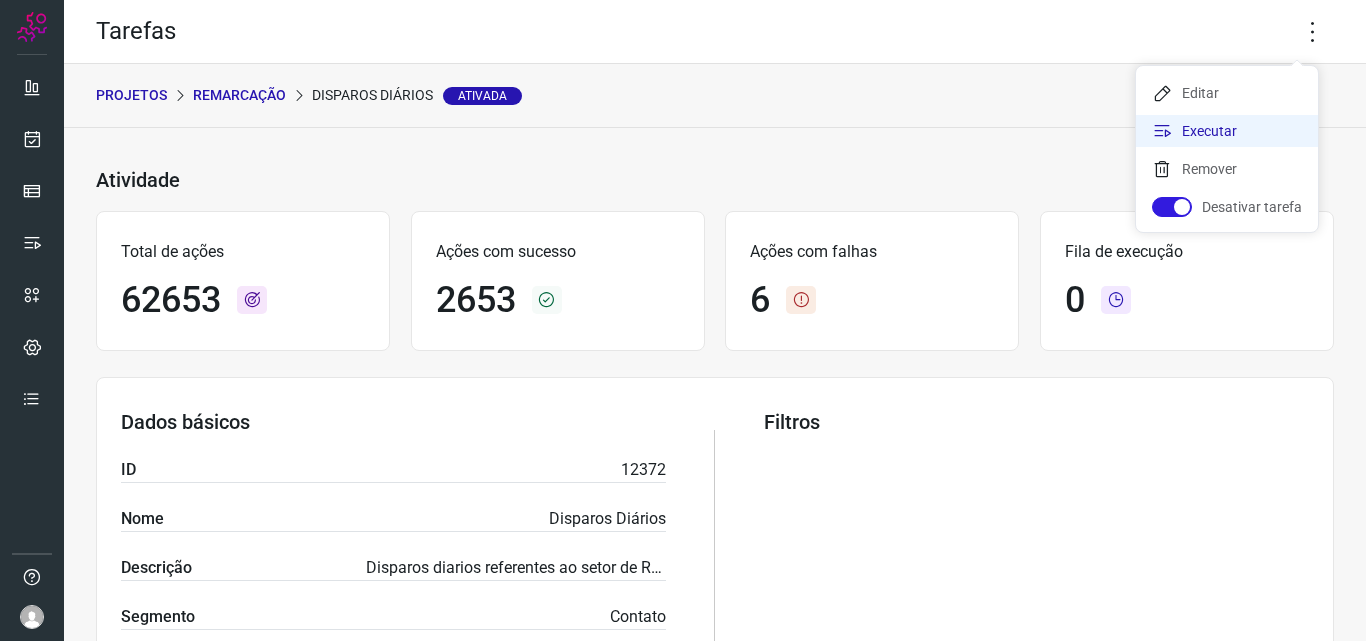 click on "Executar" 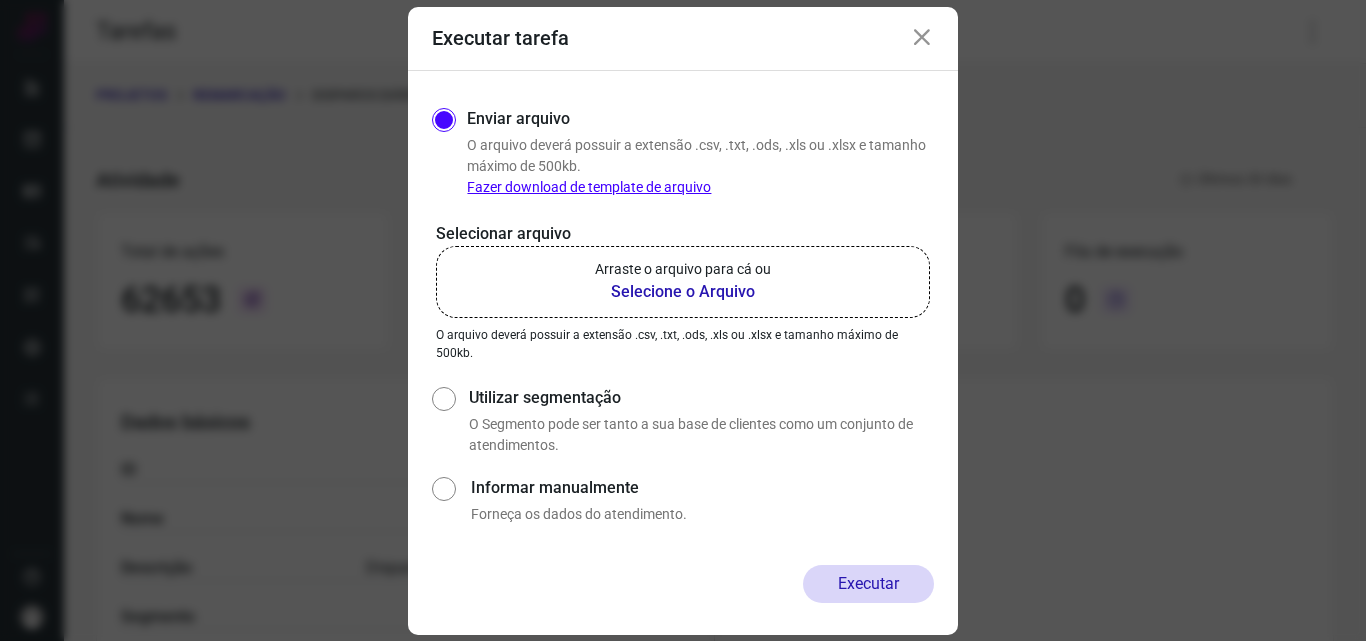 click on "Selecione o Arquivo" at bounding box center (683, 292) 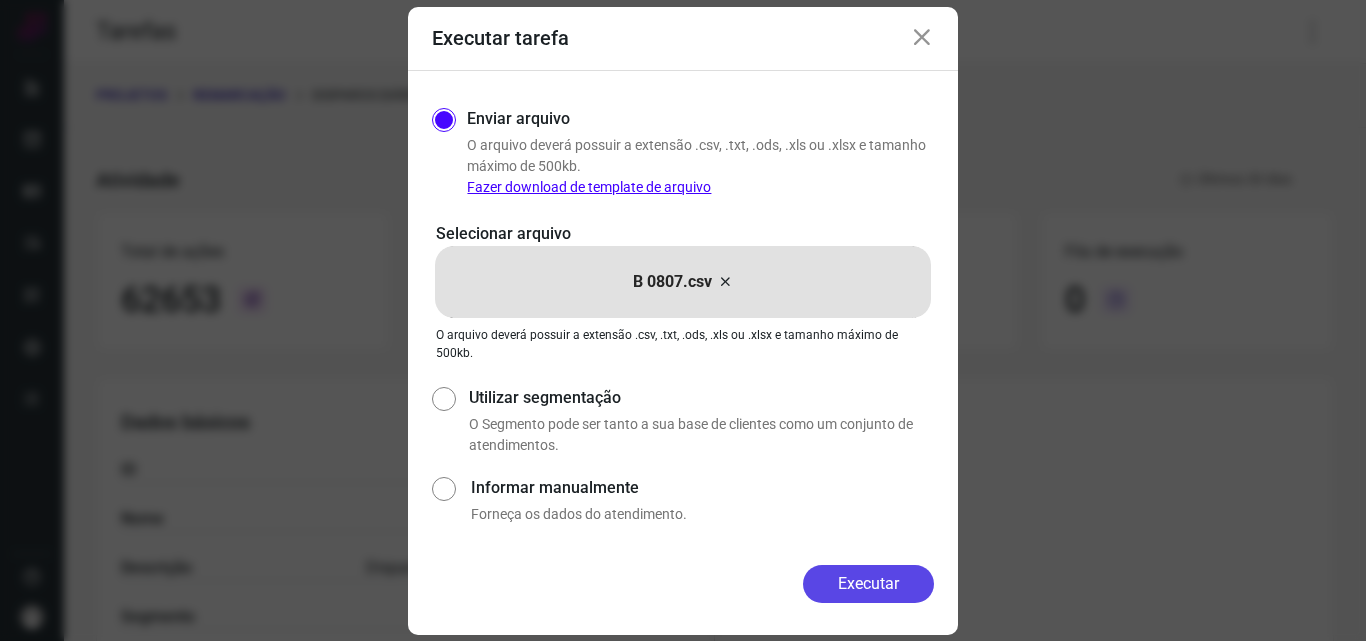 click on "Executar" at bounding box center [868, 584] 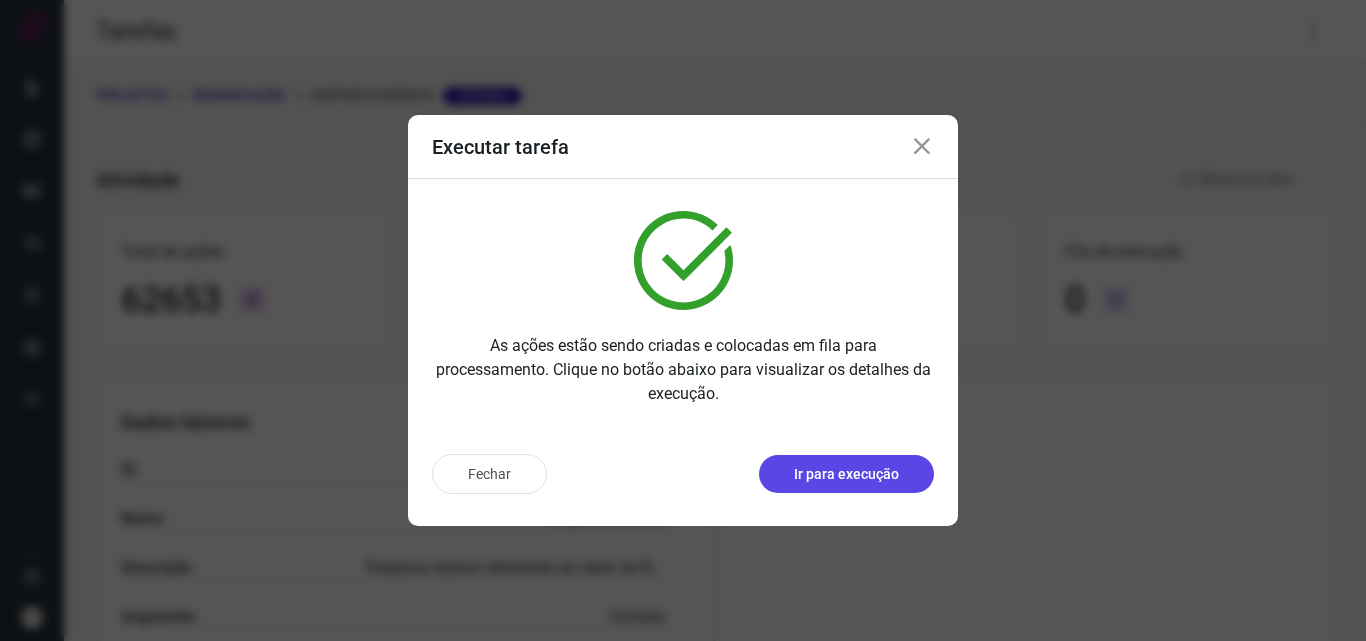 click on "Ir para execução" at bounding box center (846, 474) 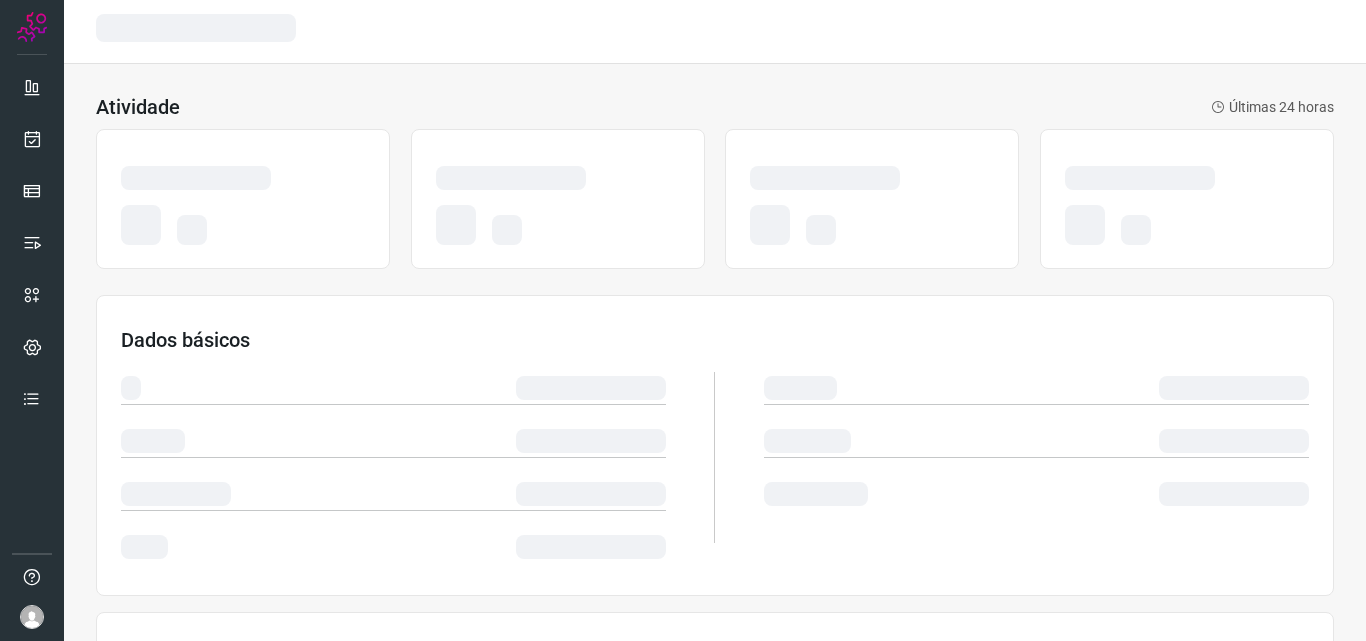 scroll, scrollTop: 0, scrollLeft: 0, axis: both 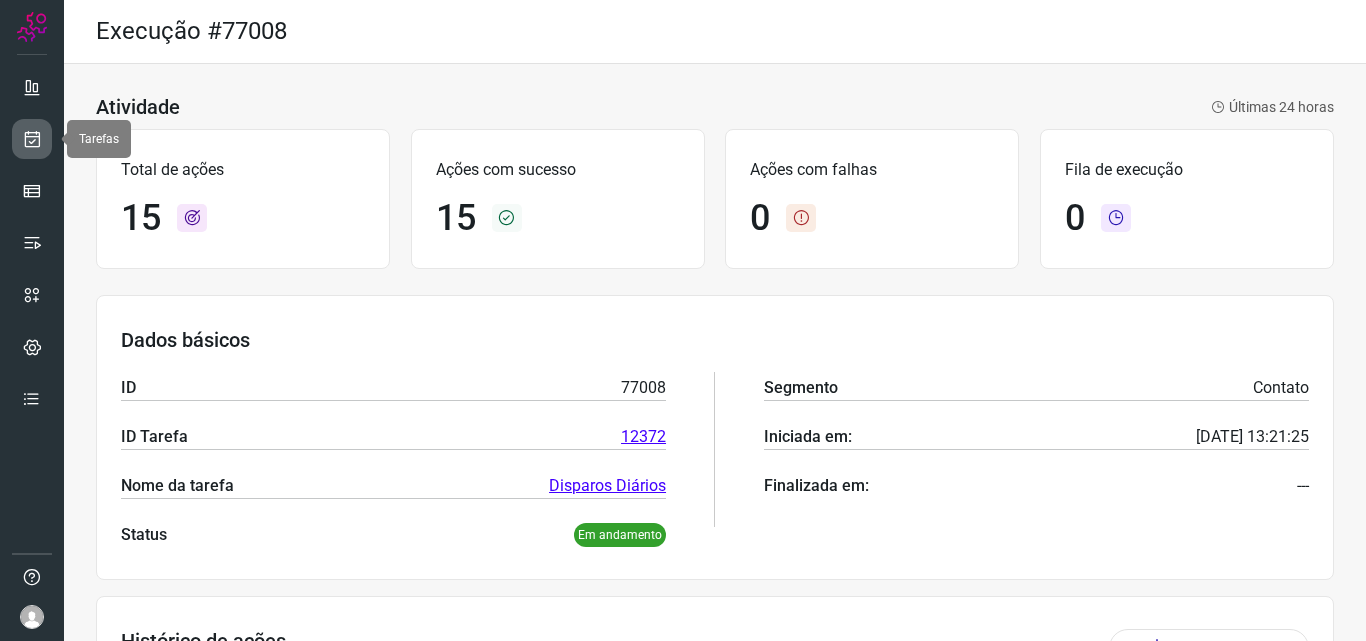 click at bounding box center [32, 139] 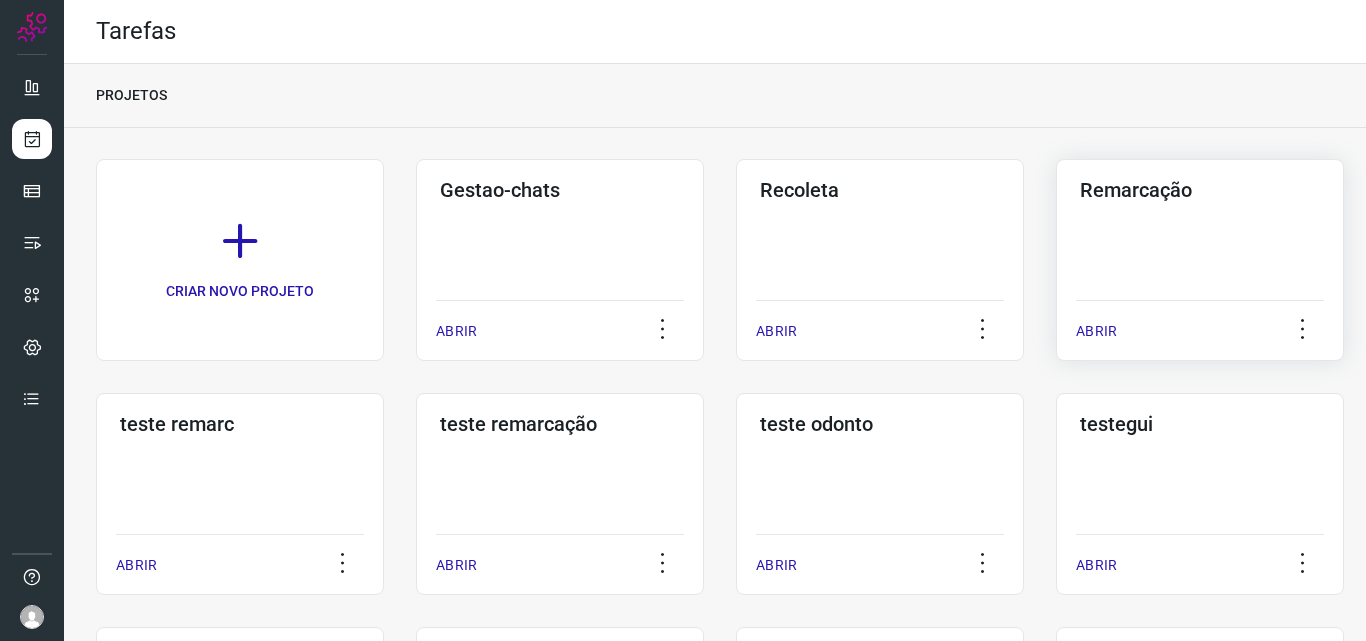 click on "Remarcação  ABRIR" 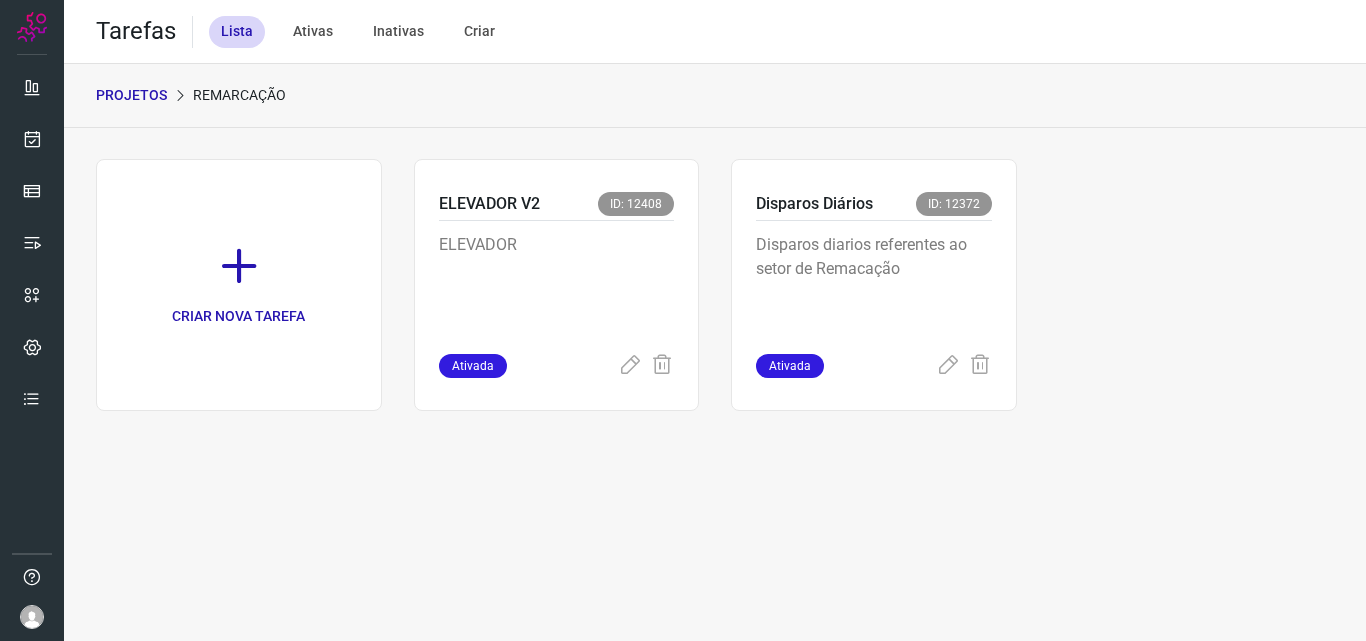 click on "Disparos diarios referentes ao setor de Remacação" at bounding box center (874, 283) 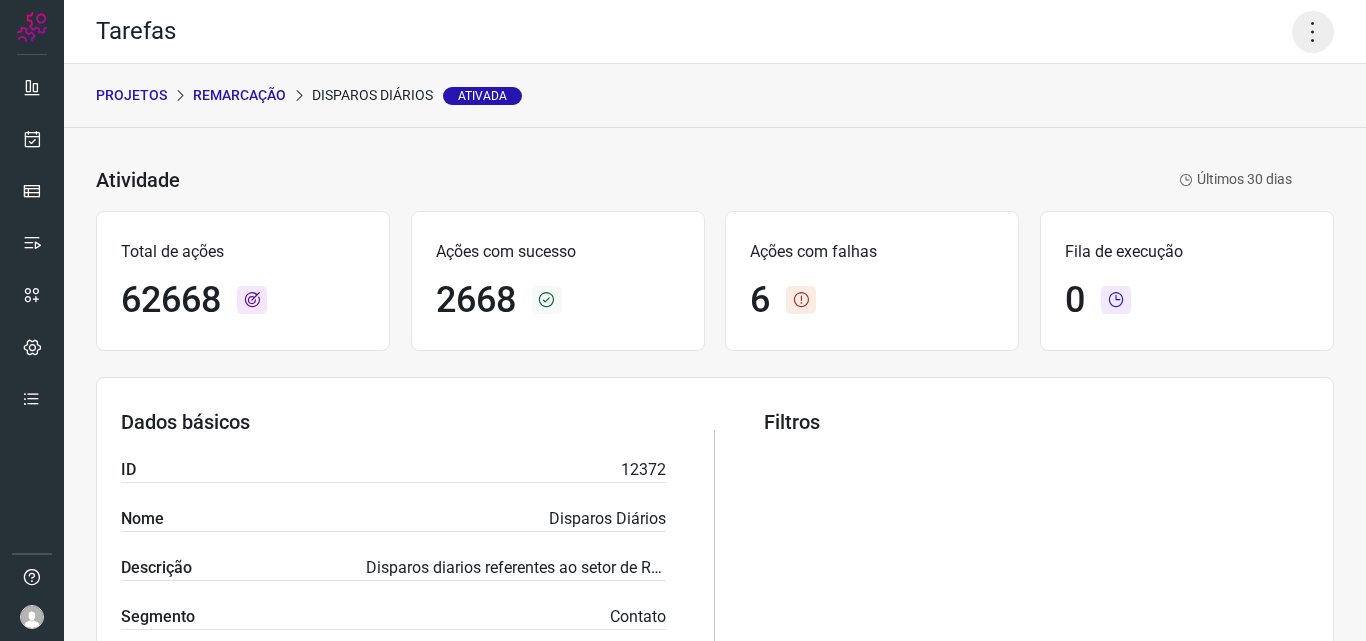 click 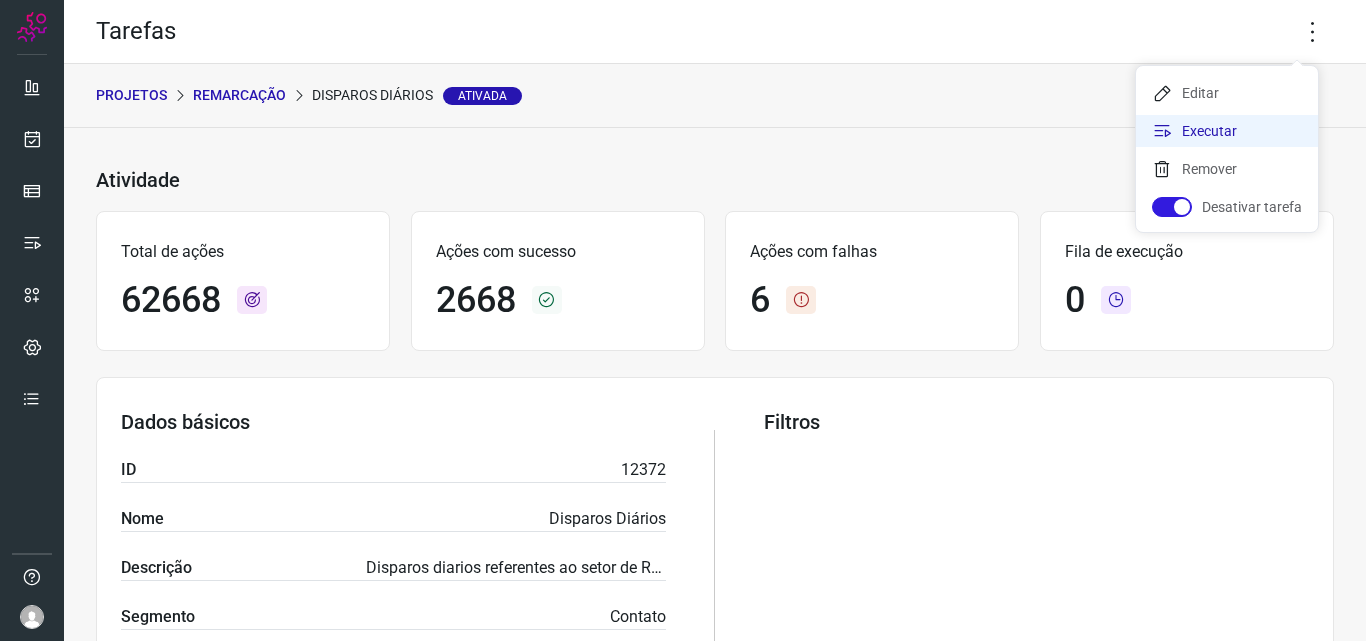 click on "Executar" 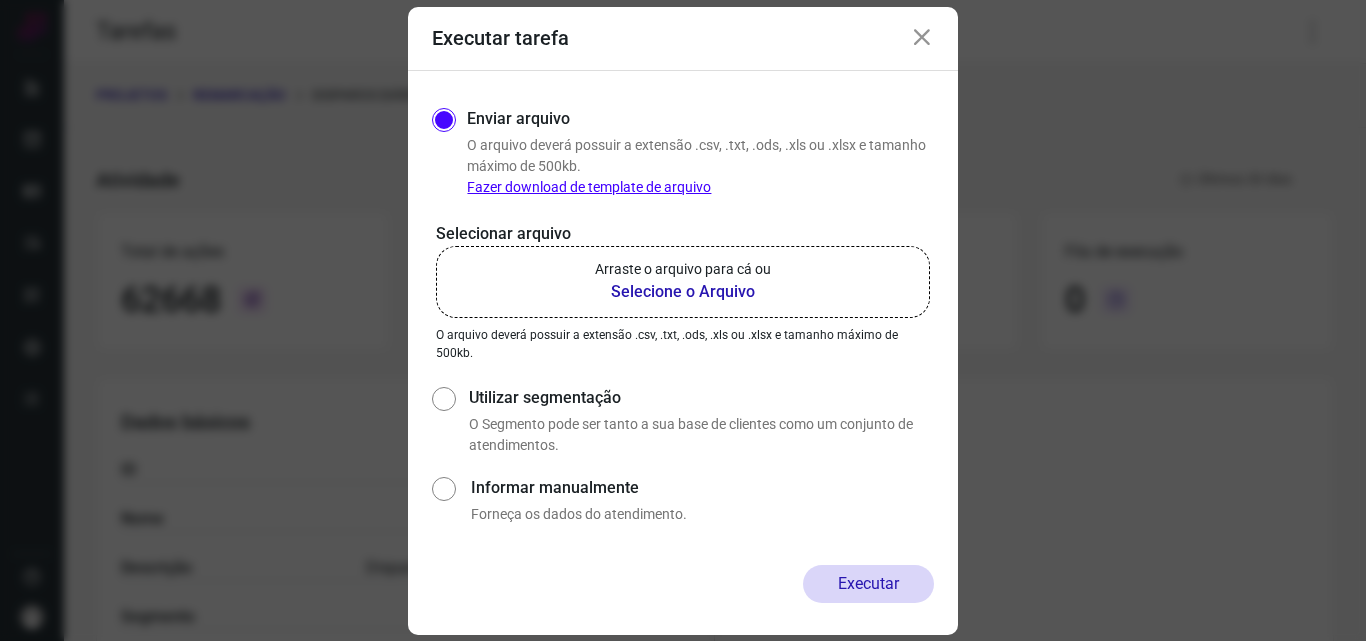 click on "Arraste o arquivo para cá ou Selecione o Arquivo" 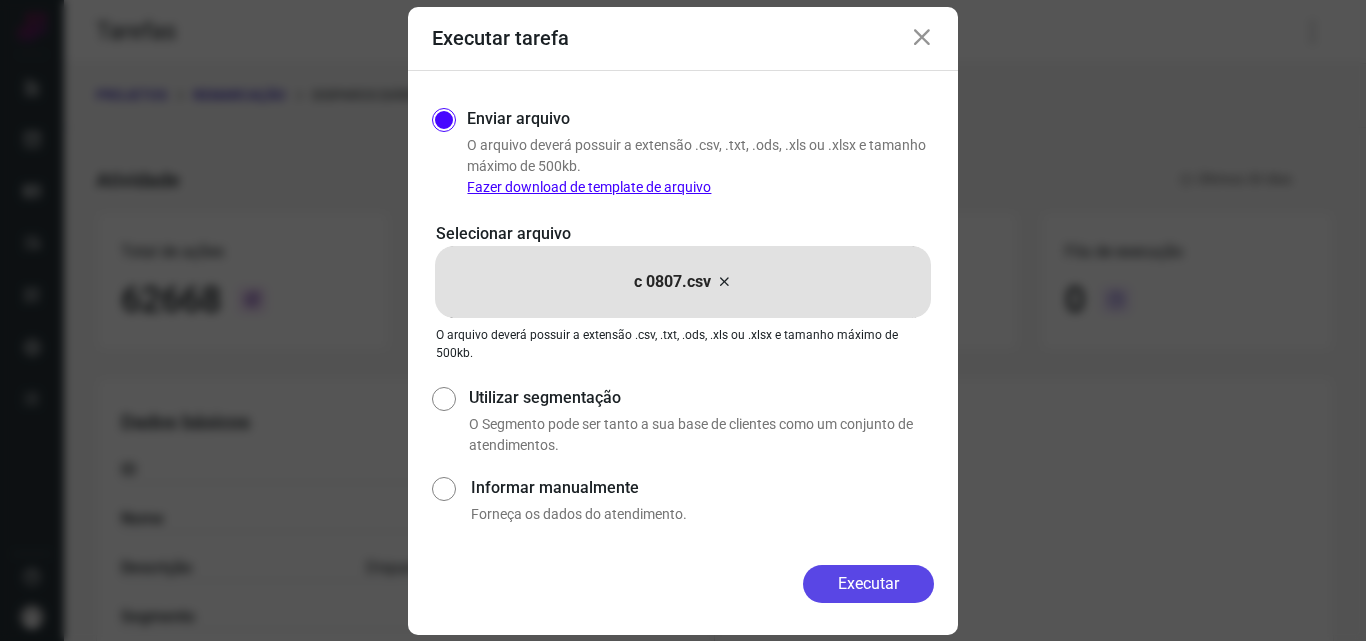 click on "Executar" at bounding box center [868, 584] 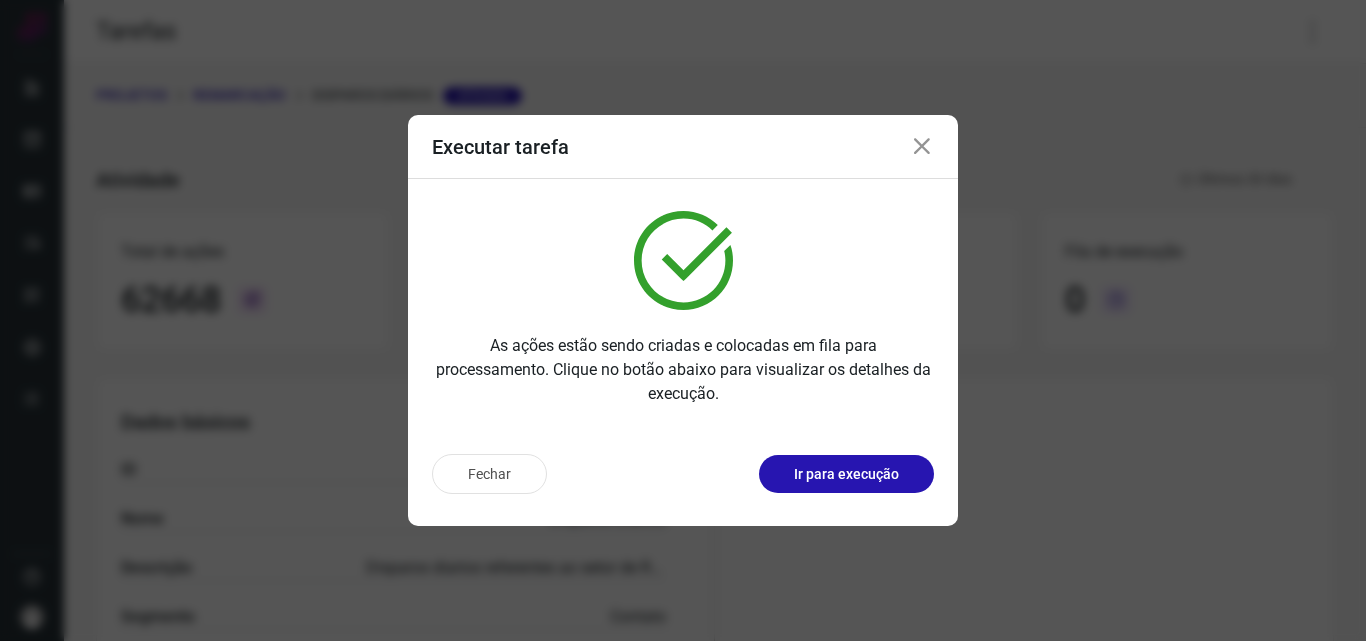 click on "Ir para execução" at bounding box center (846, 474) 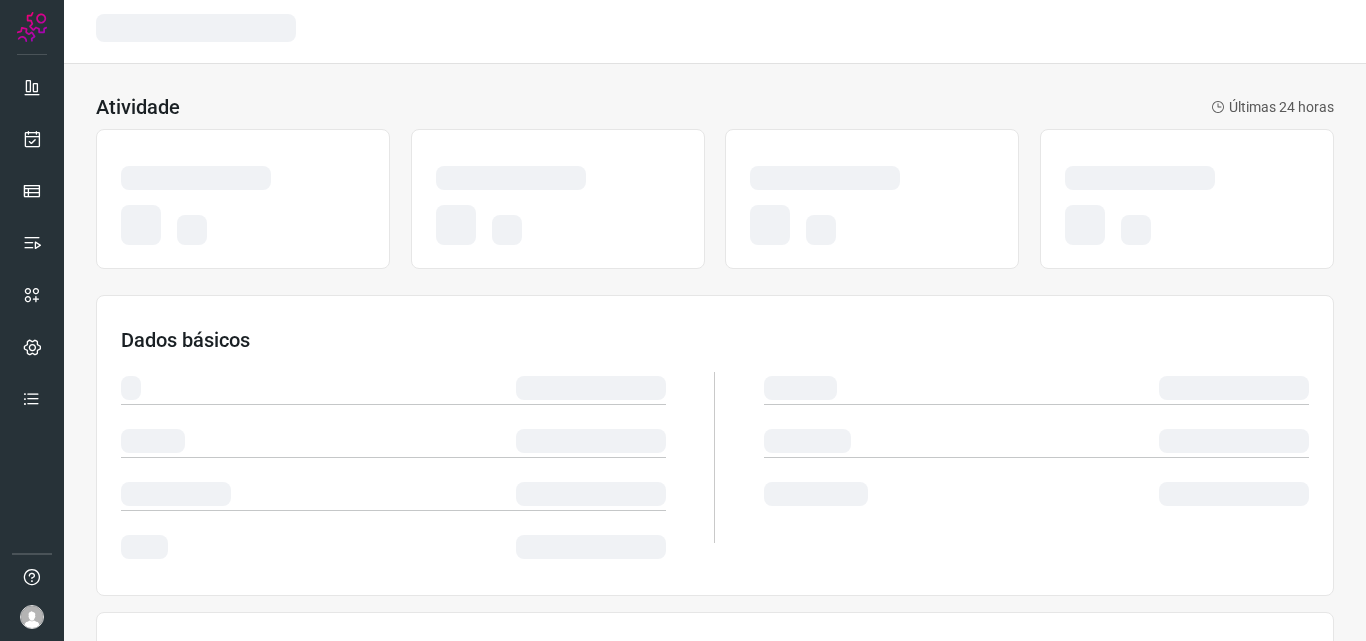 scroll, scrollTop: 0, scrollLeft: 0, axis: both 